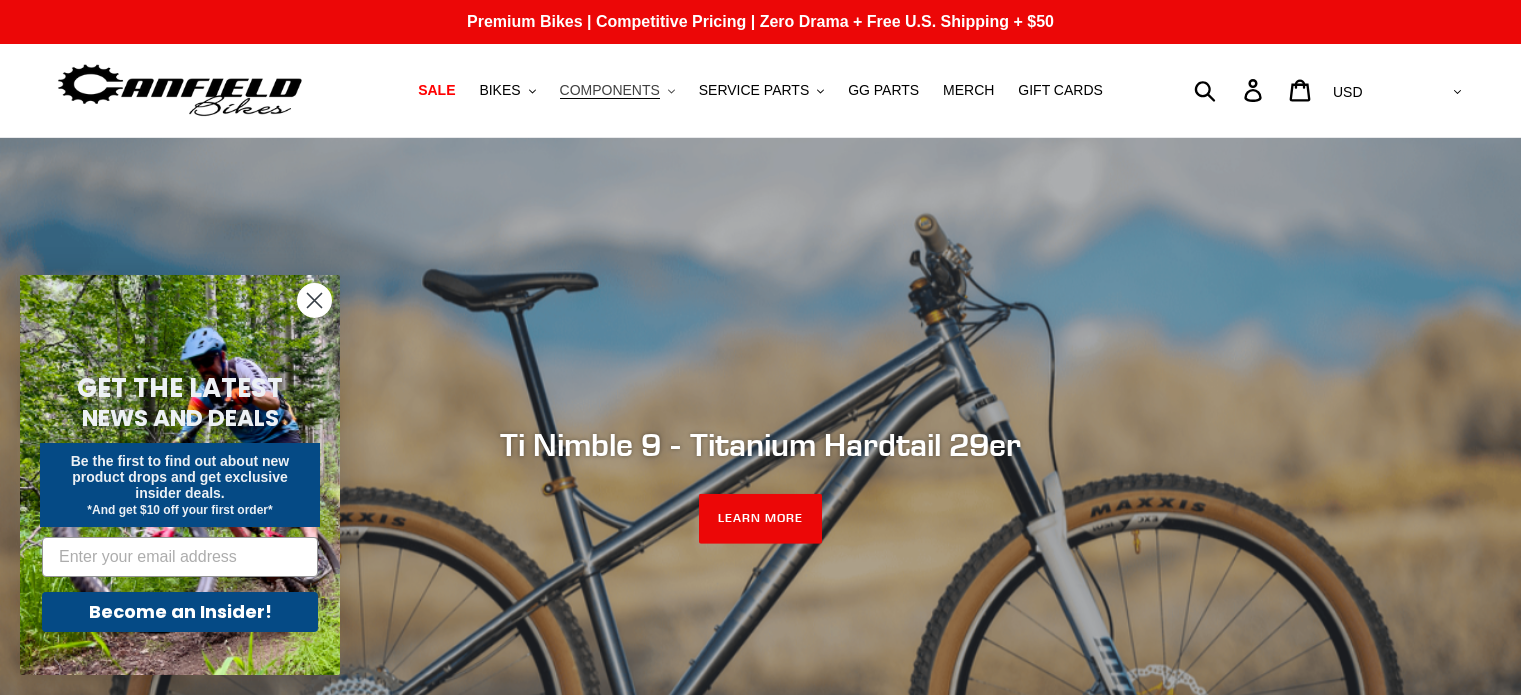 scroll, scrollTop: 0, scrollLeft: 0, axis: both 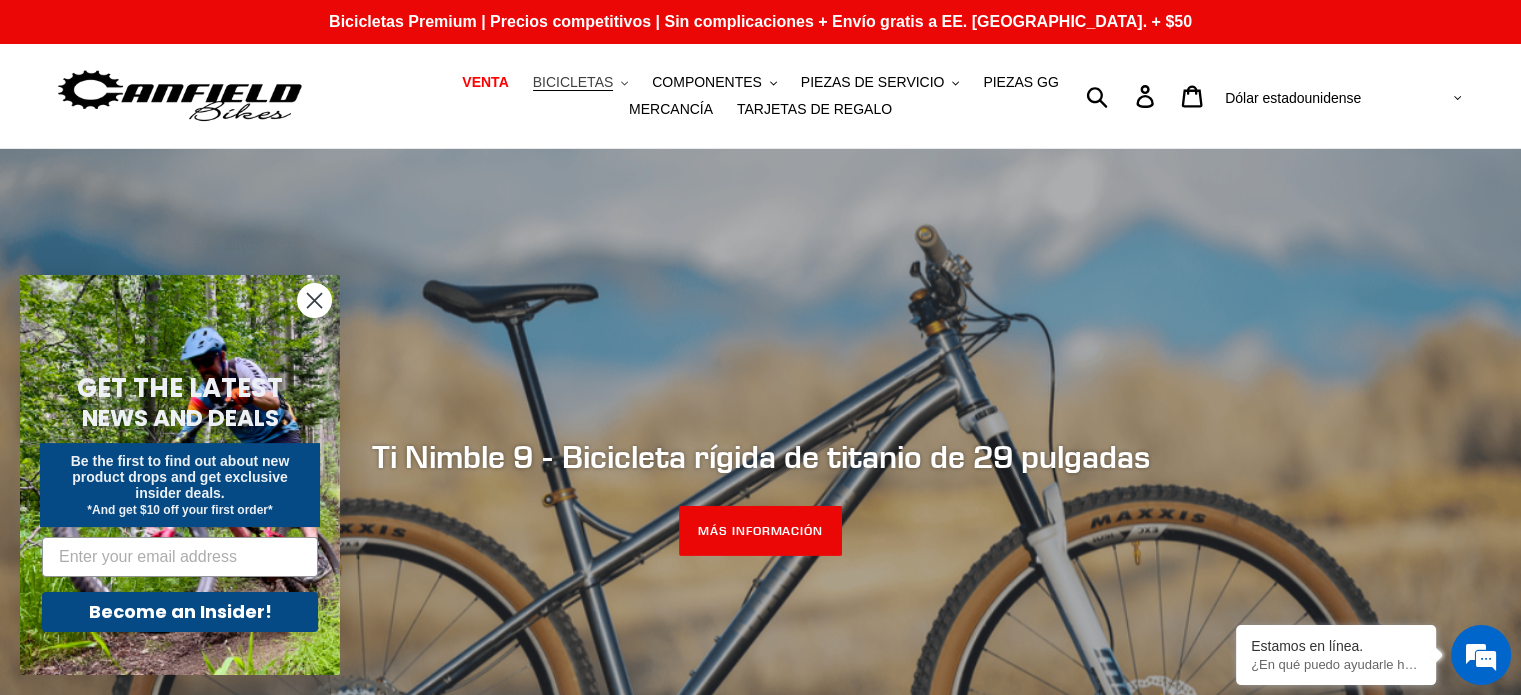 click on "BICICLETAS" at bounding box center [573, 82] 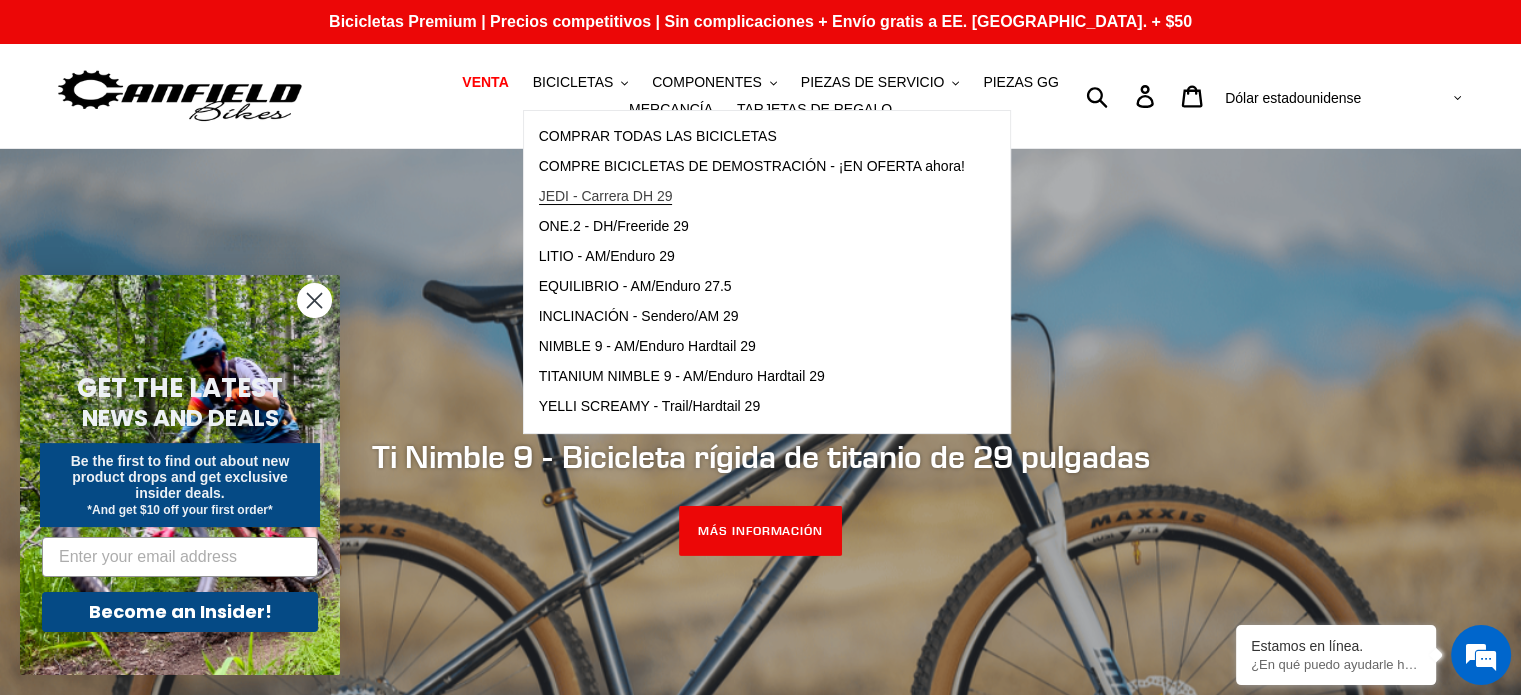 click on "JEDI - Carrera DH 29" at bounding box center [752, 197] 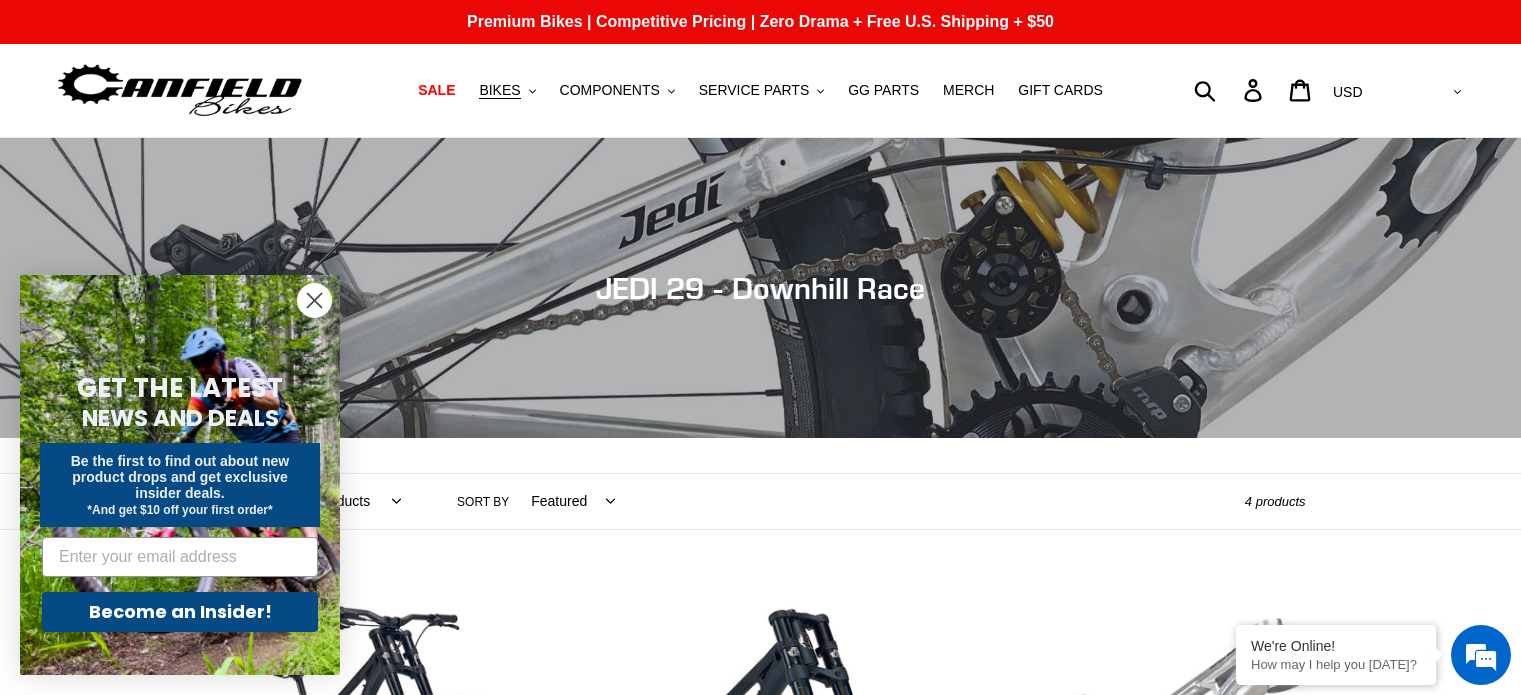 scroll, scrollTop: 0, scrollLeft: 0, axis: both 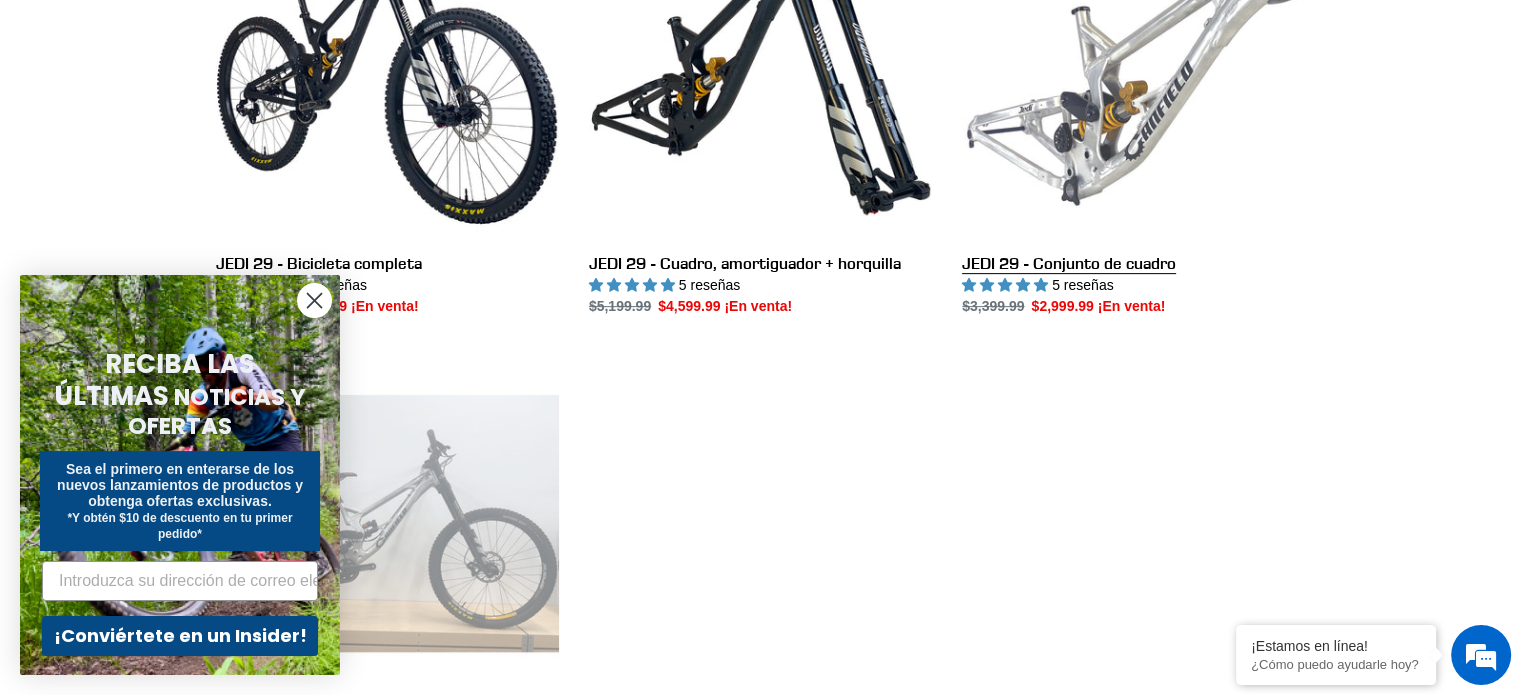 click on "JEDI 29 - Conjunto de cuadro" at bounding box center [1133, 106] 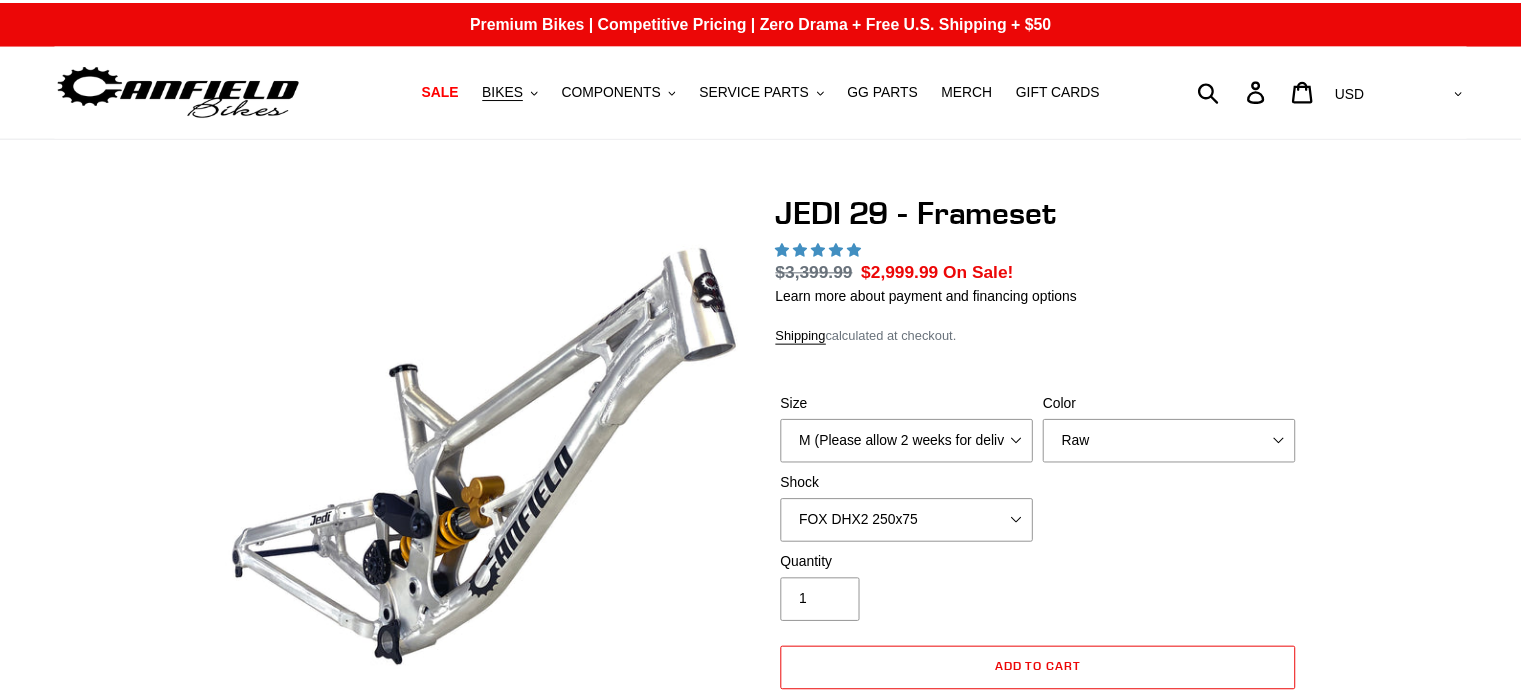 scroll, scrollTop: 0, scrollLeft: 0, axis: both 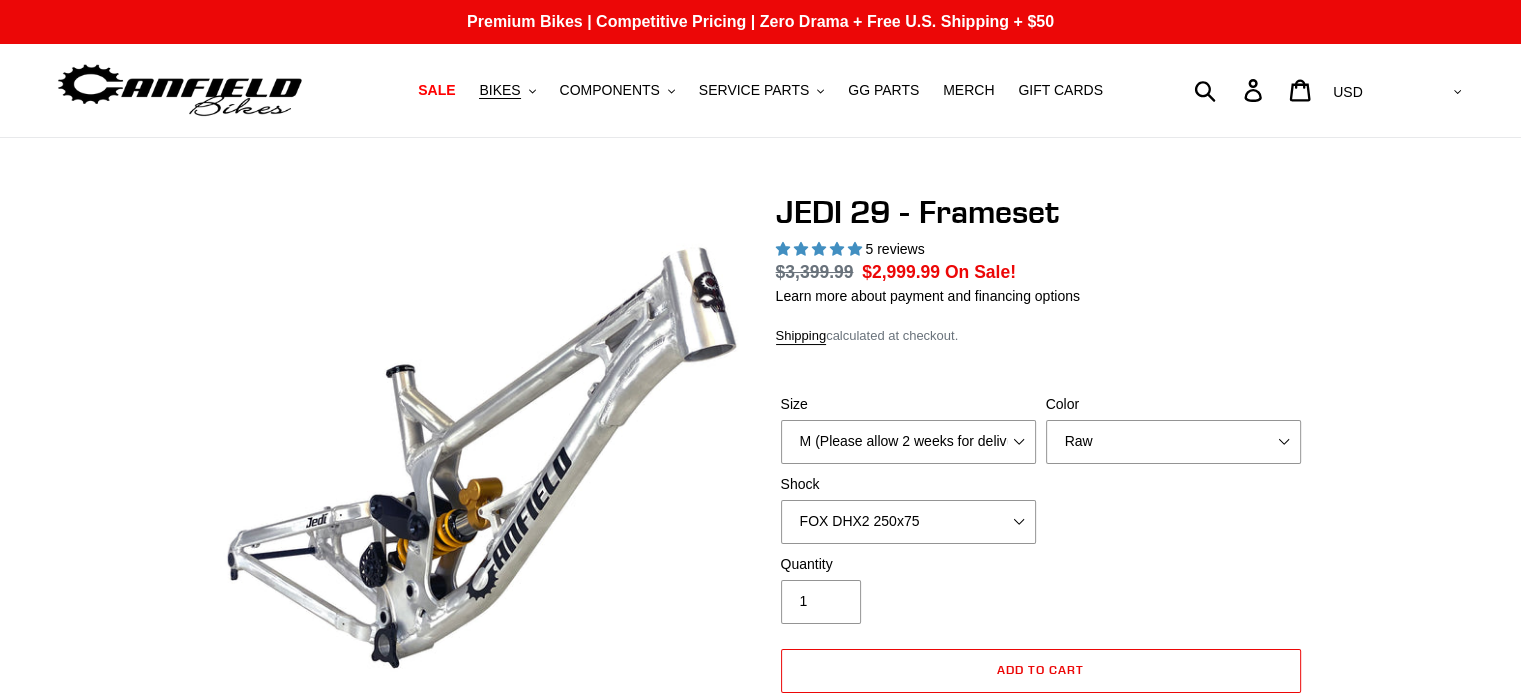 select on "highest-rating" 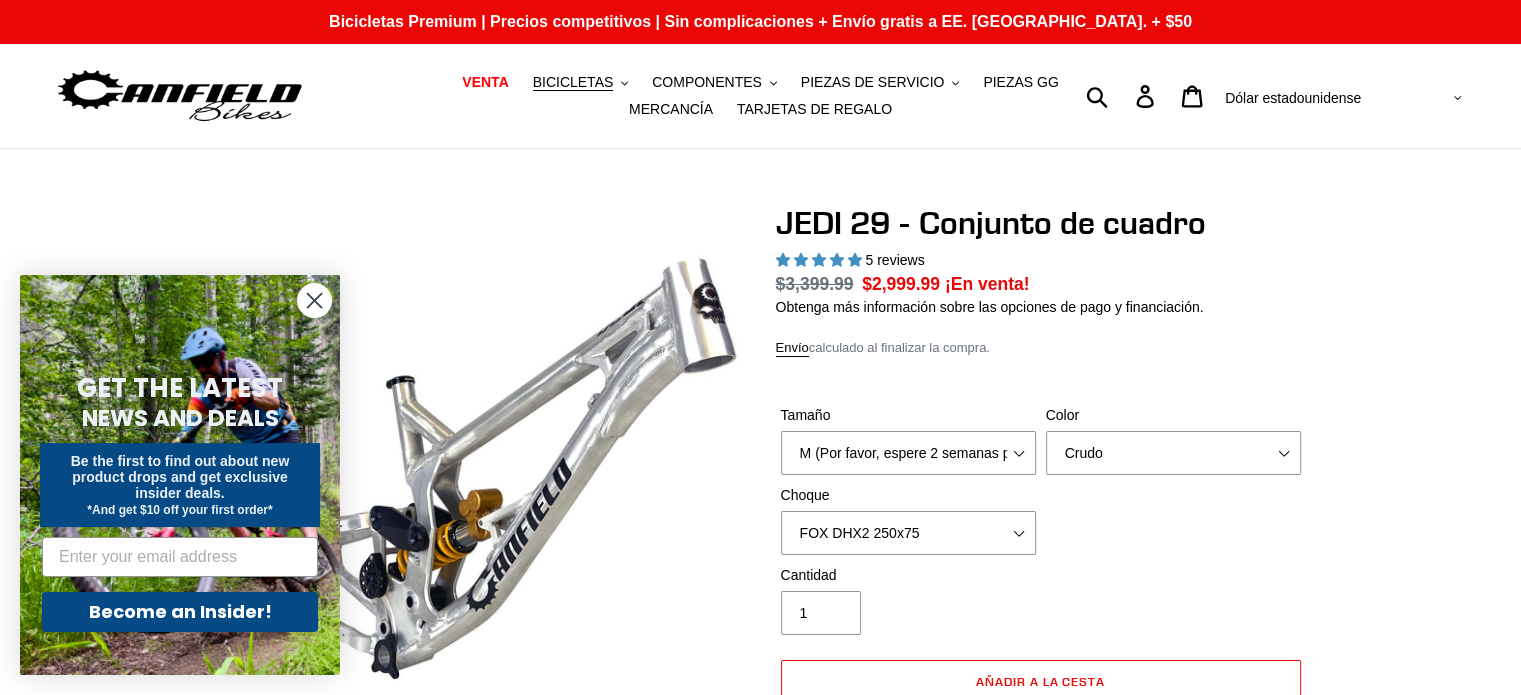 scroll, scrollTop: 105, scrollLeft: 0, axis: vertical 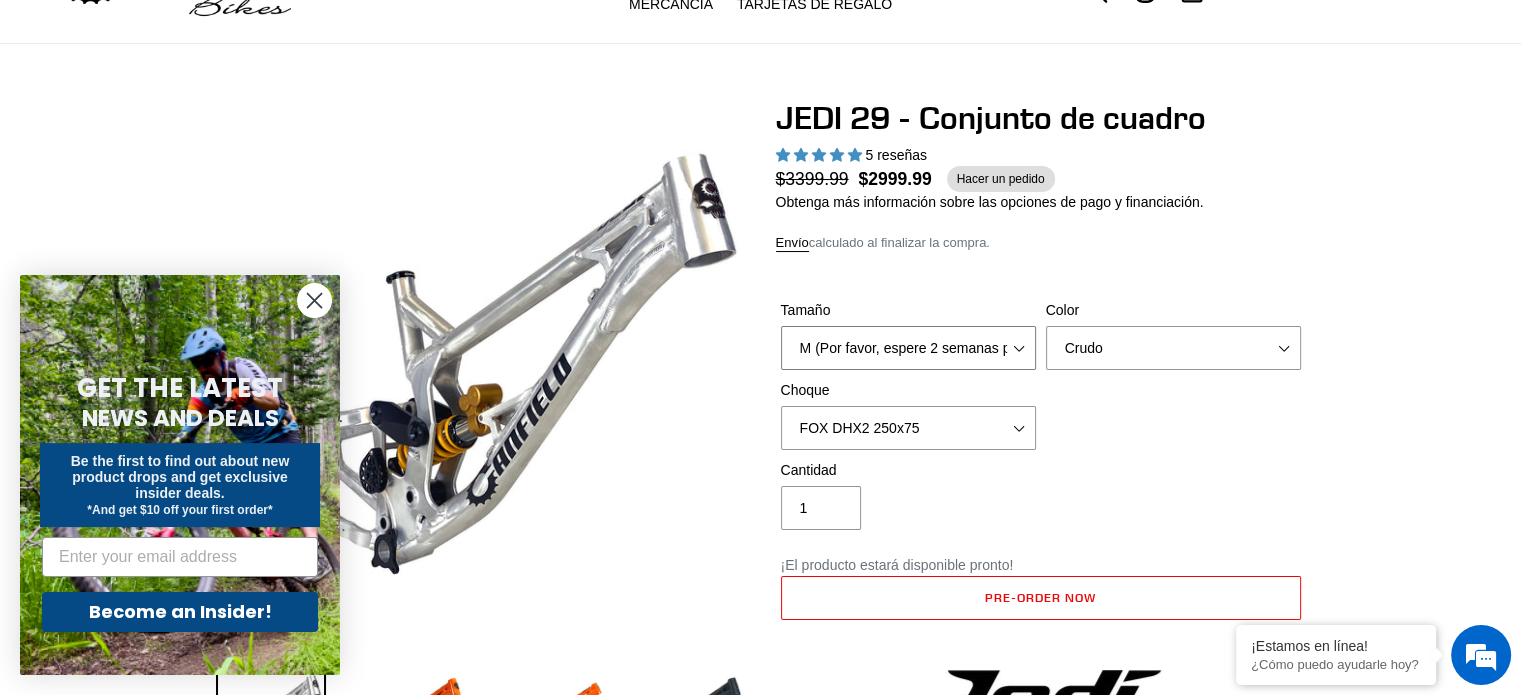click on "M (Por favor, espere 2 semanas para la entrega)
L (Por favor, espere 2 semanas para la entrega)
SG" at bounding box center (908, 348) 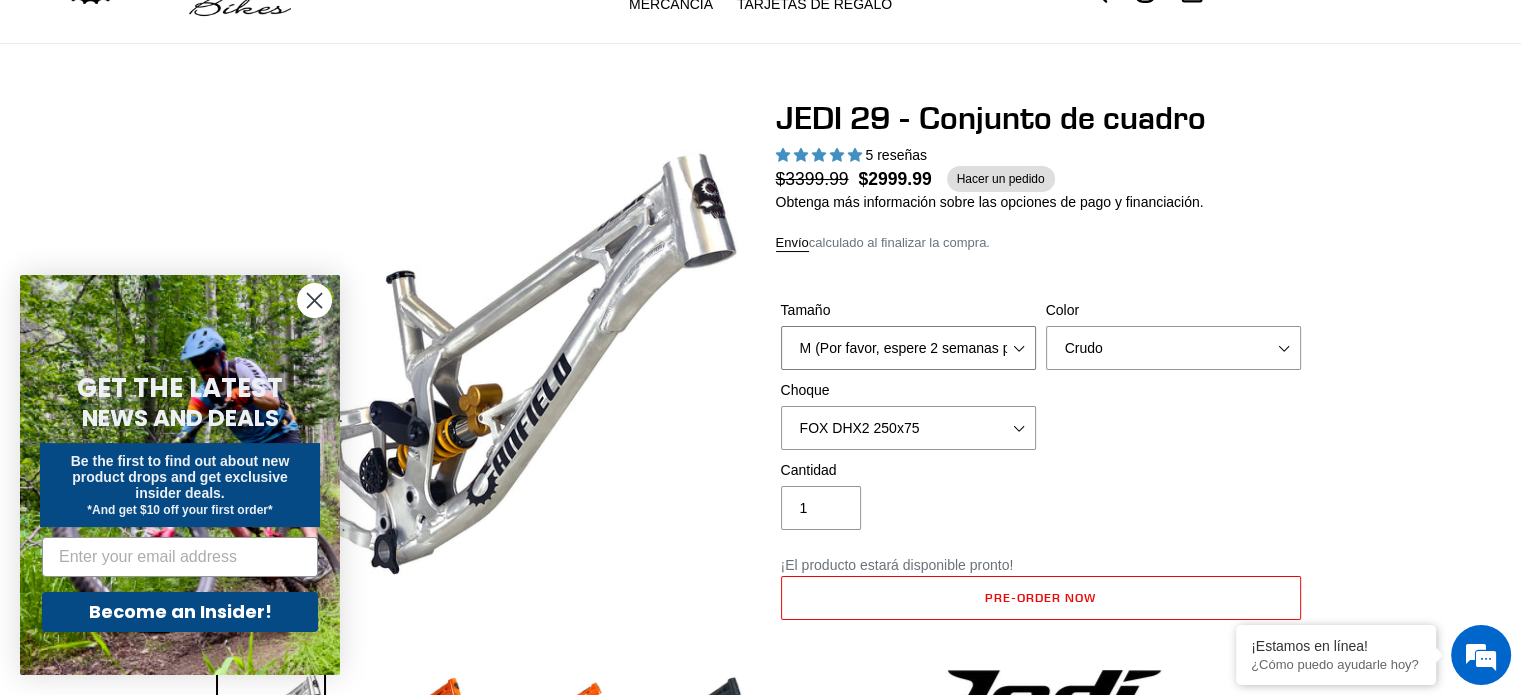select on "L (Please allow 2 weeks for delivery)" 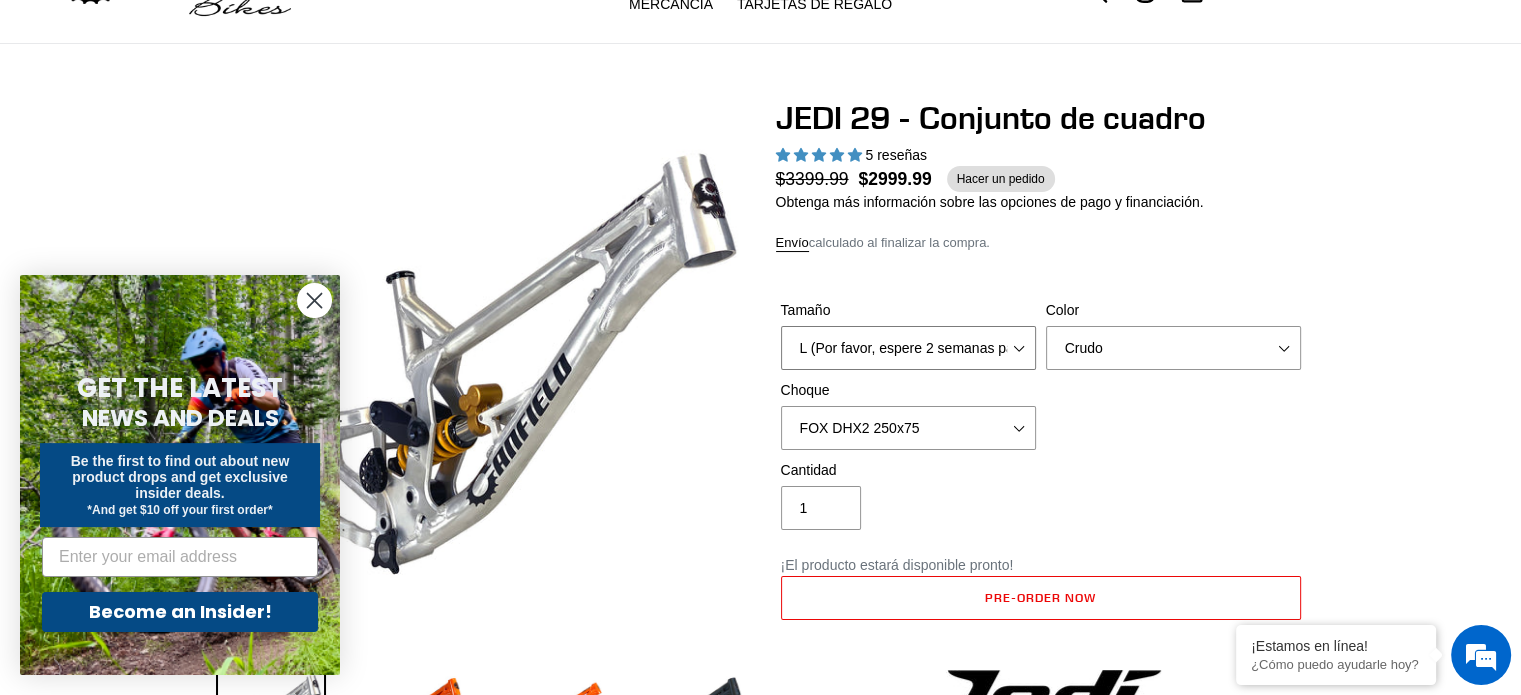 click on "M (Por favor, espere 2 semanas para la entrega)
L (Por favor, espere 2 semanas para la entrega)
SG" at bounding box center [908, 348] 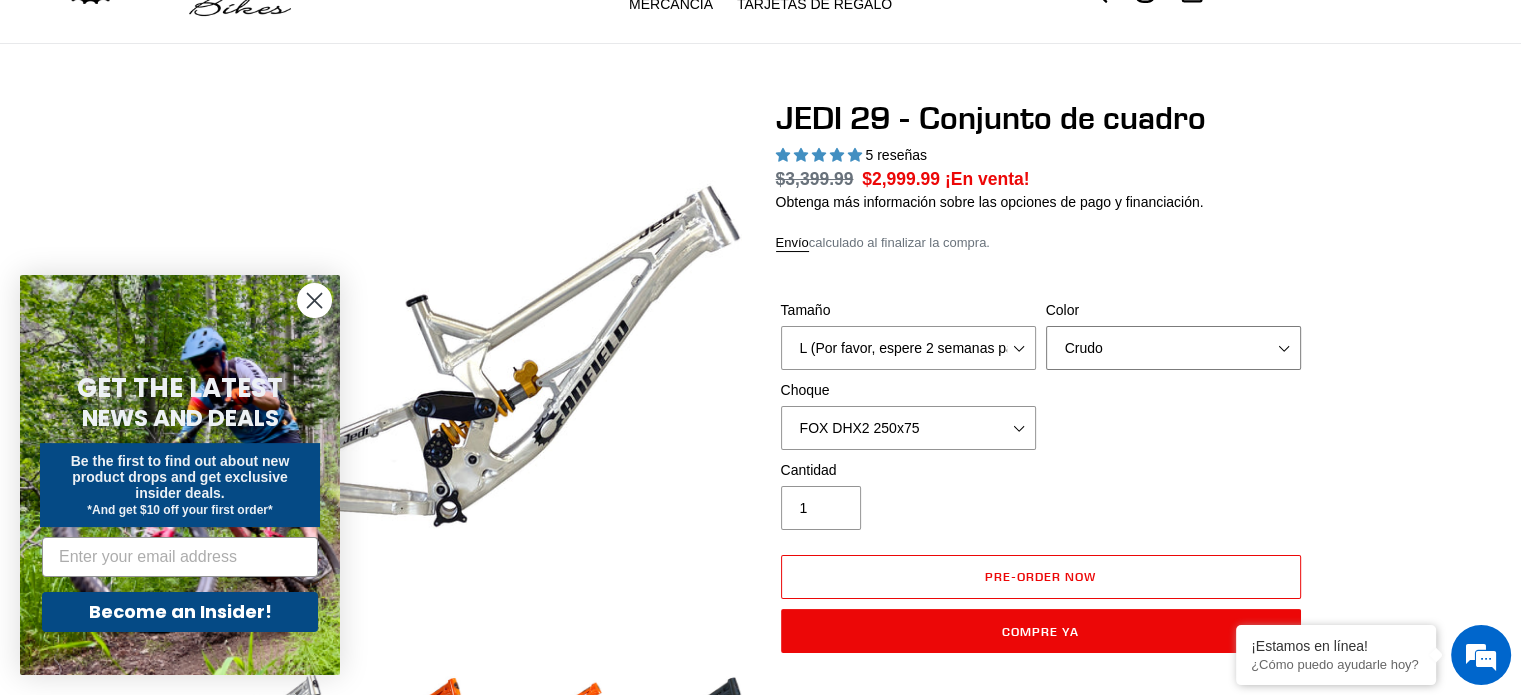 click on "Naranja
[GEOGRAPHIC_DATA]
Negro sigiloso" at bounding box center (1173, 348) 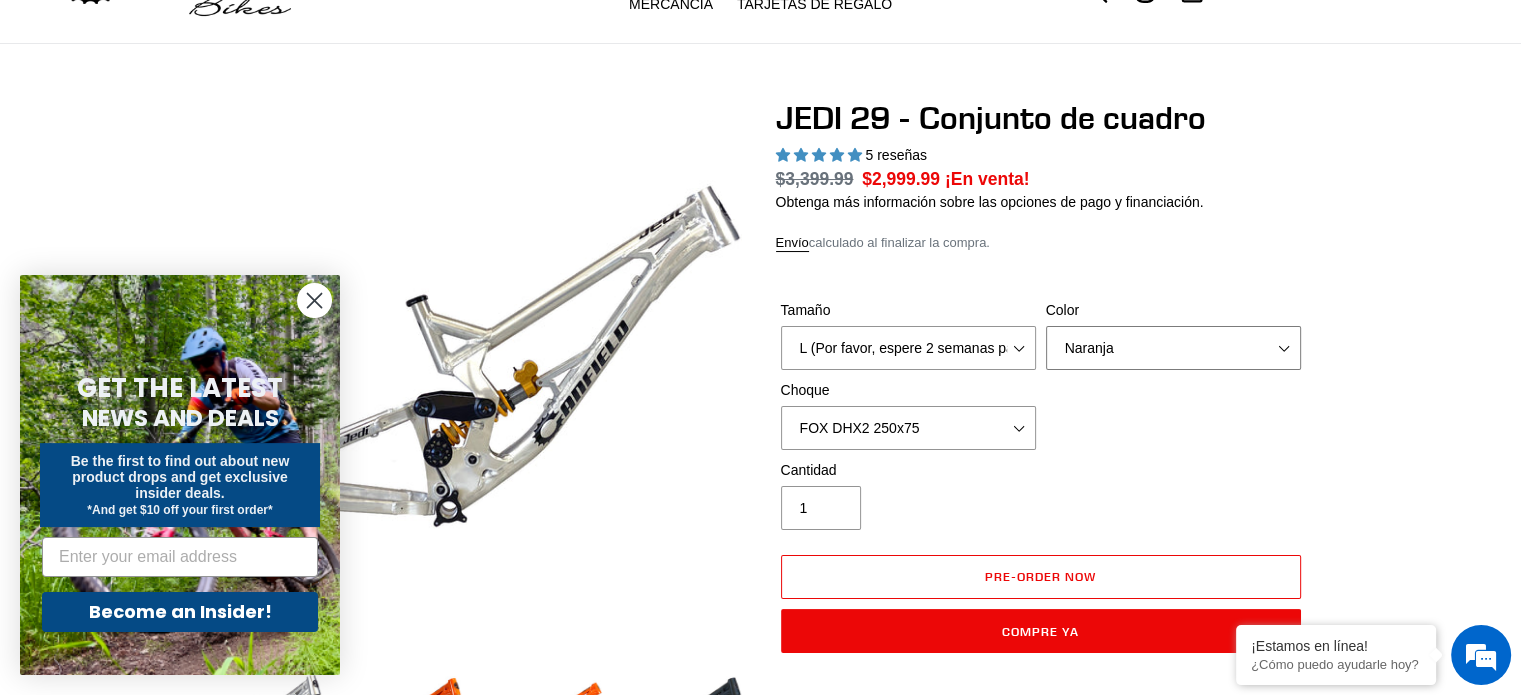 click on "Naranja
[GEOGRAPHIC_DATA]
Negro sigiloso" at bounding box center (1173, 348) 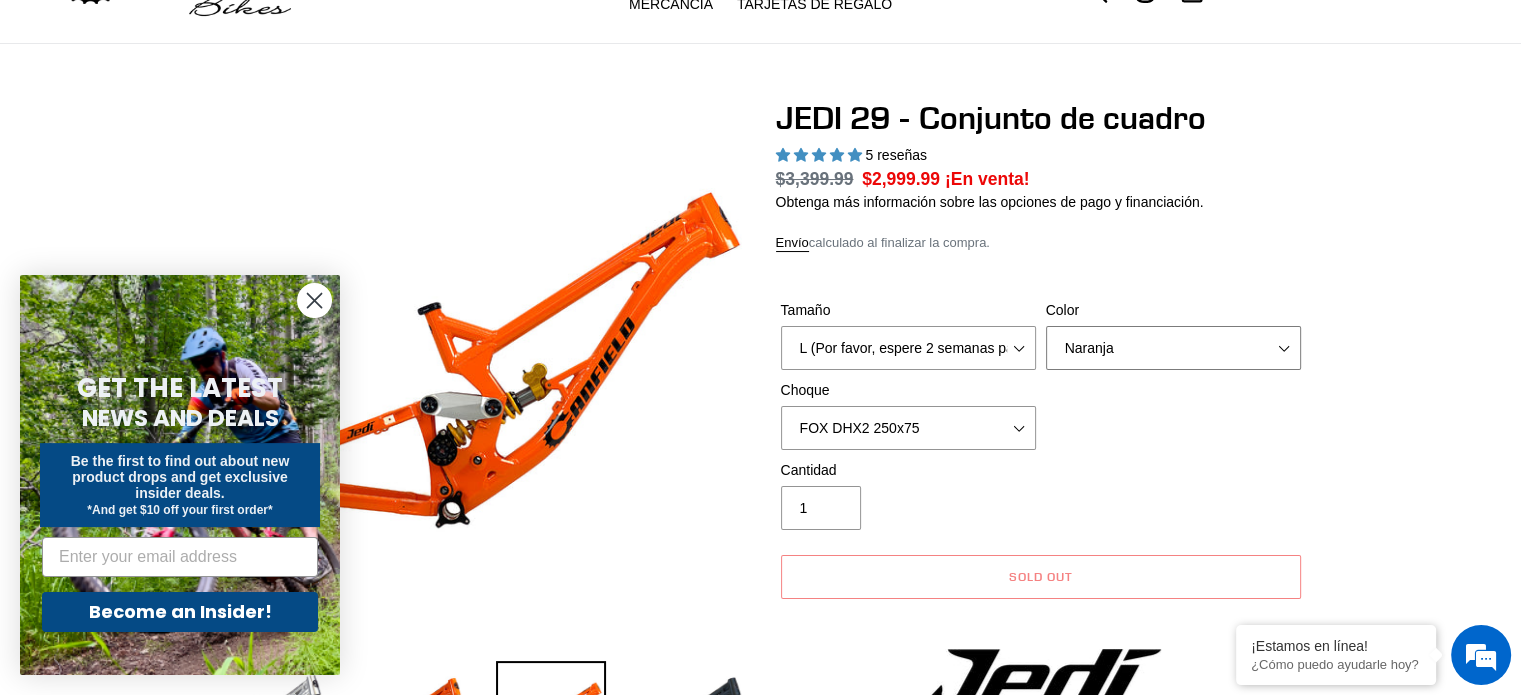 click on "Naranja
[GEOGRAPHIC_DATA]
Negro sigiloso" at bounding box center [1173, 348] 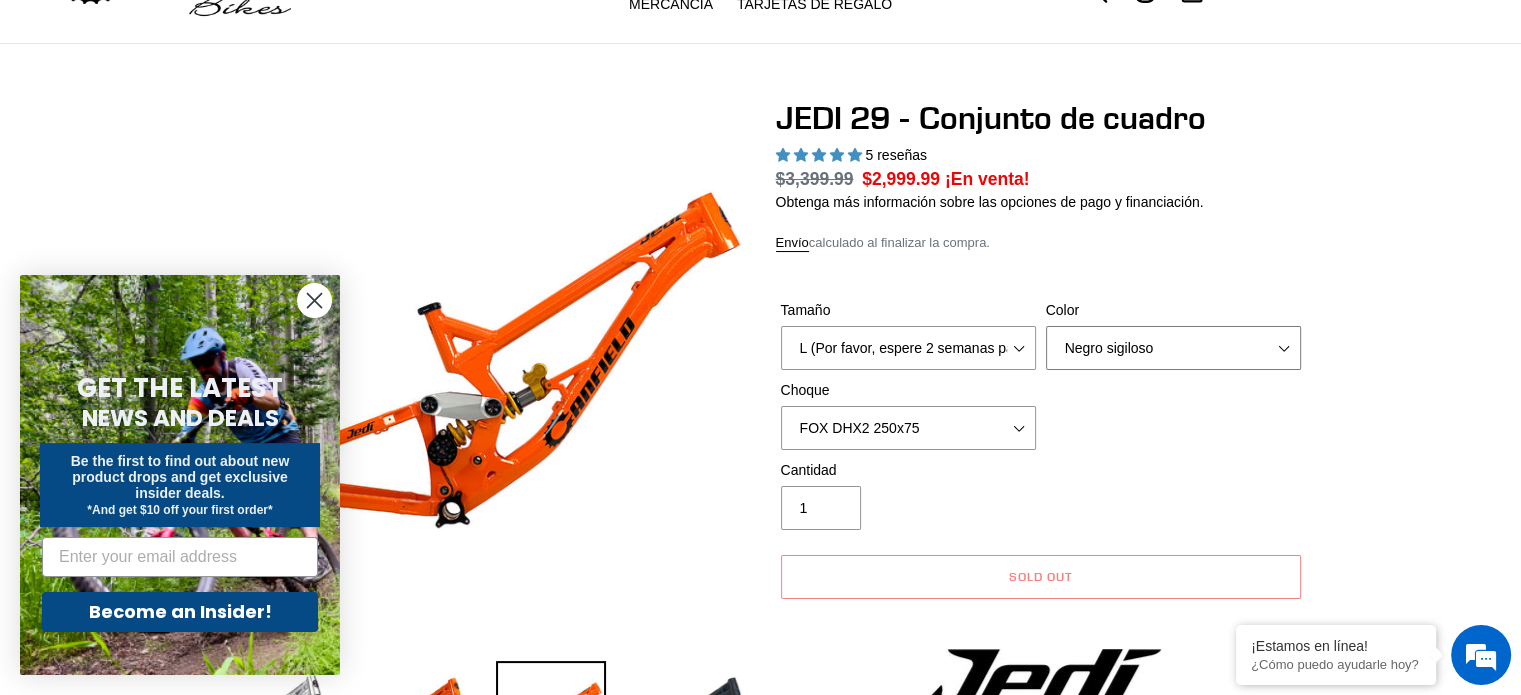 click on "Naranja
[GEOGRAPHIC_DATA]
Negro sigiloso" at bounding box center [1173, 348] 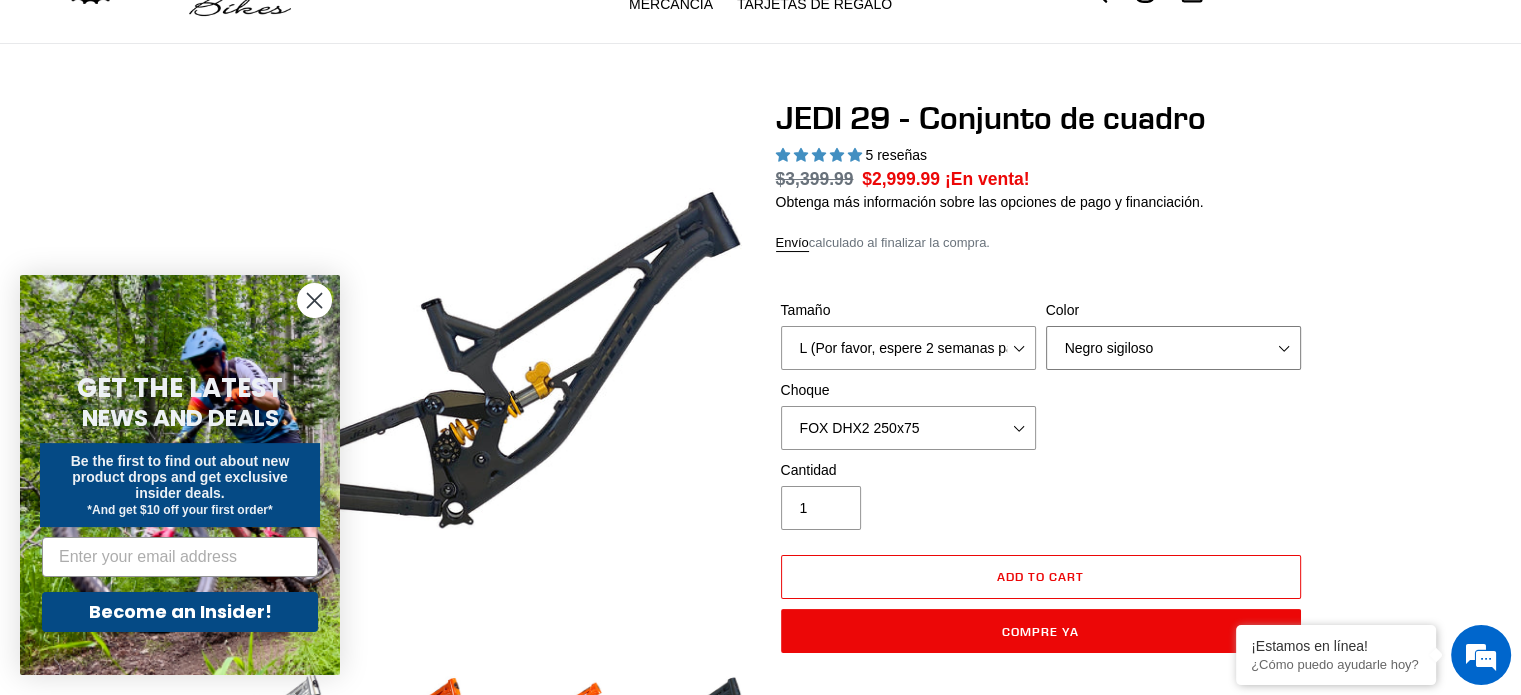 click on "Naranja
[GEOGRAPHIC_DATA]
Negro sigiloso" at bounding box center (1173, 348) 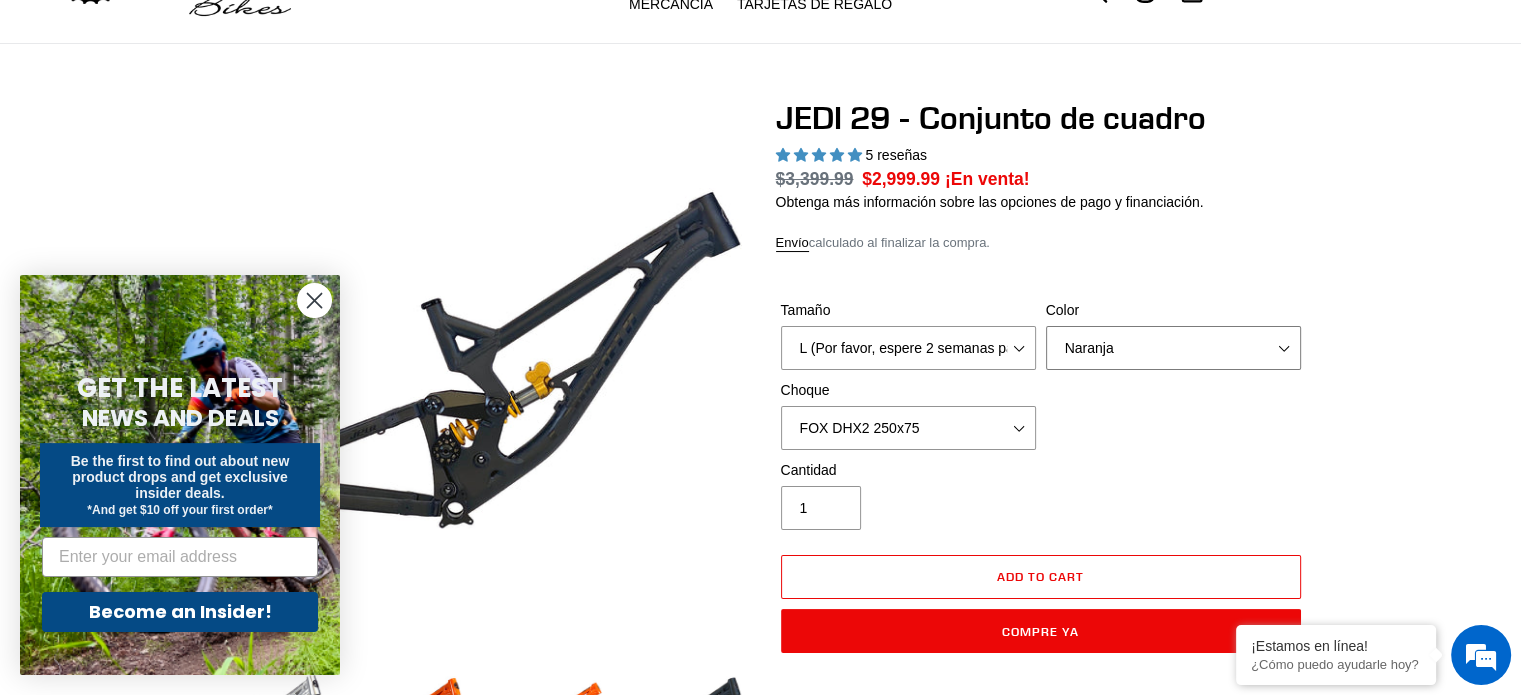 click on "Naranja
[GEOGRAPHIC_DATA]
Negro sigiloso" at bounding box center (1173, 348) 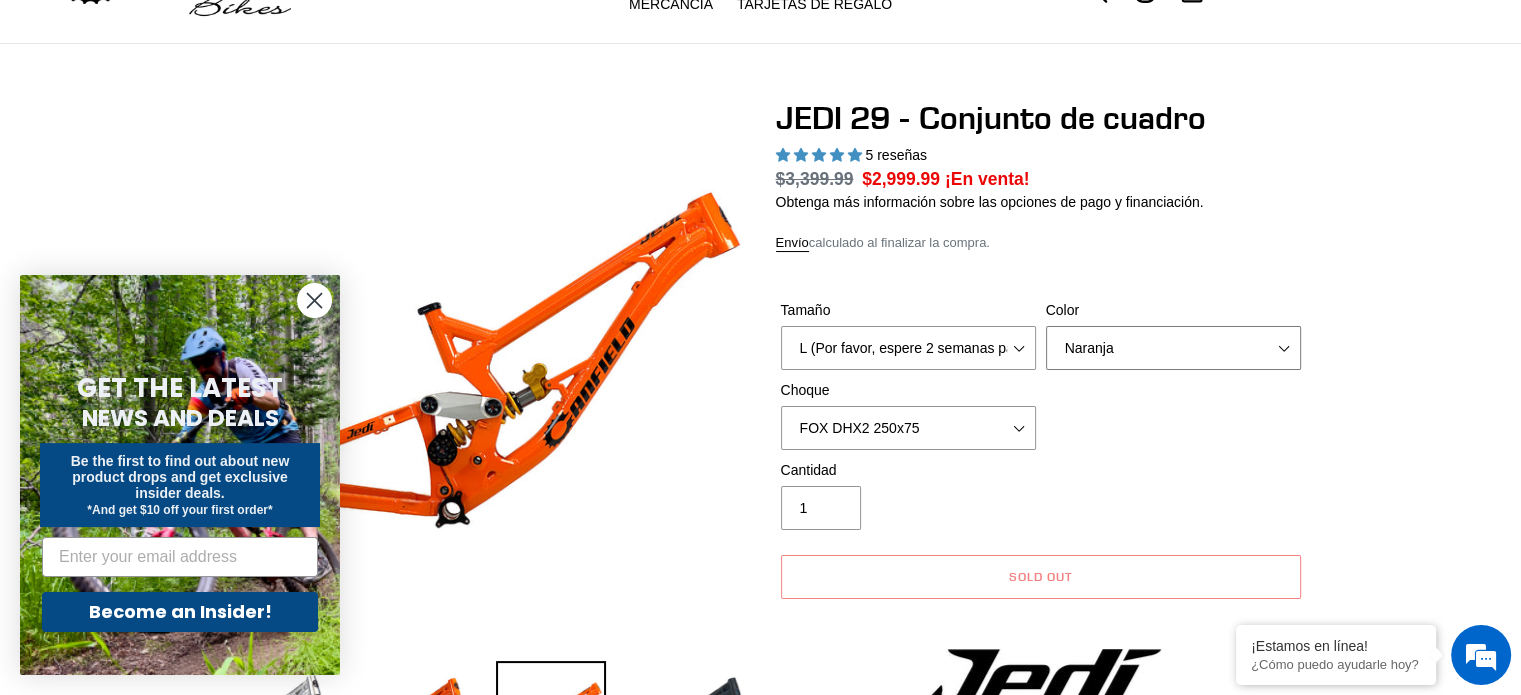 scroll, scrollTop: 0, scrollLeft: 0, axis: both 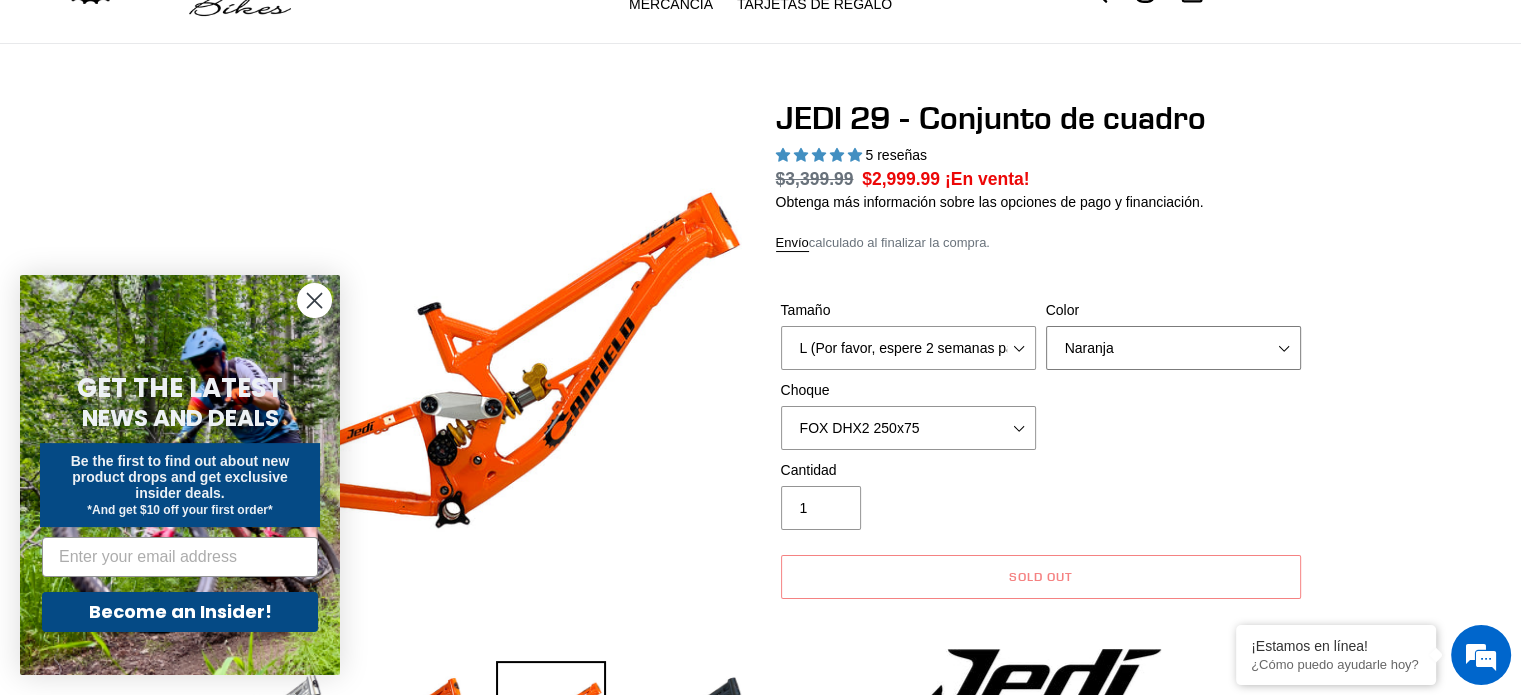 click on "Naranja
[GEOGRAPHIC_DATA]
Negro sigiloso" at bounding box center [1173, 348] 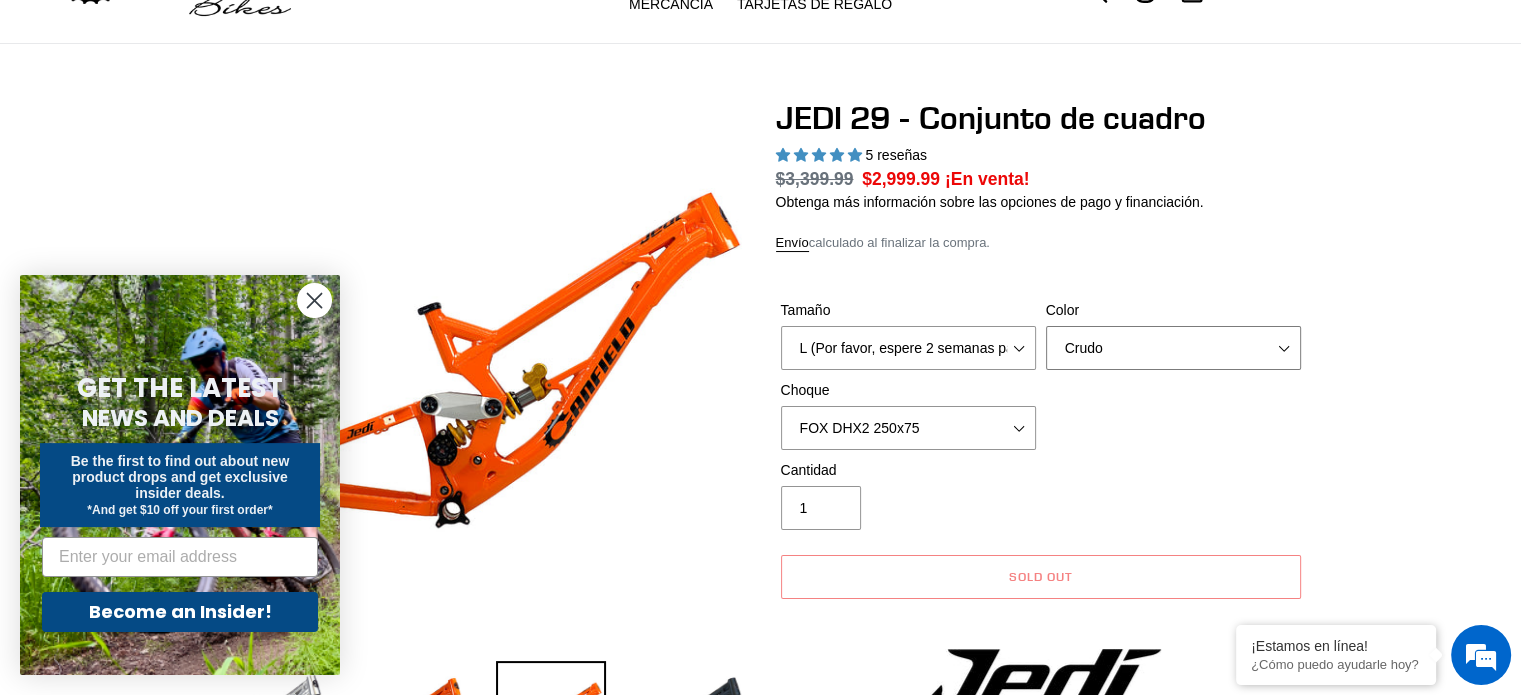 click on "Naranja
[GEOGRAPHIC_DATA]
Negro sigiloso" at bounding box center (1173, 348) 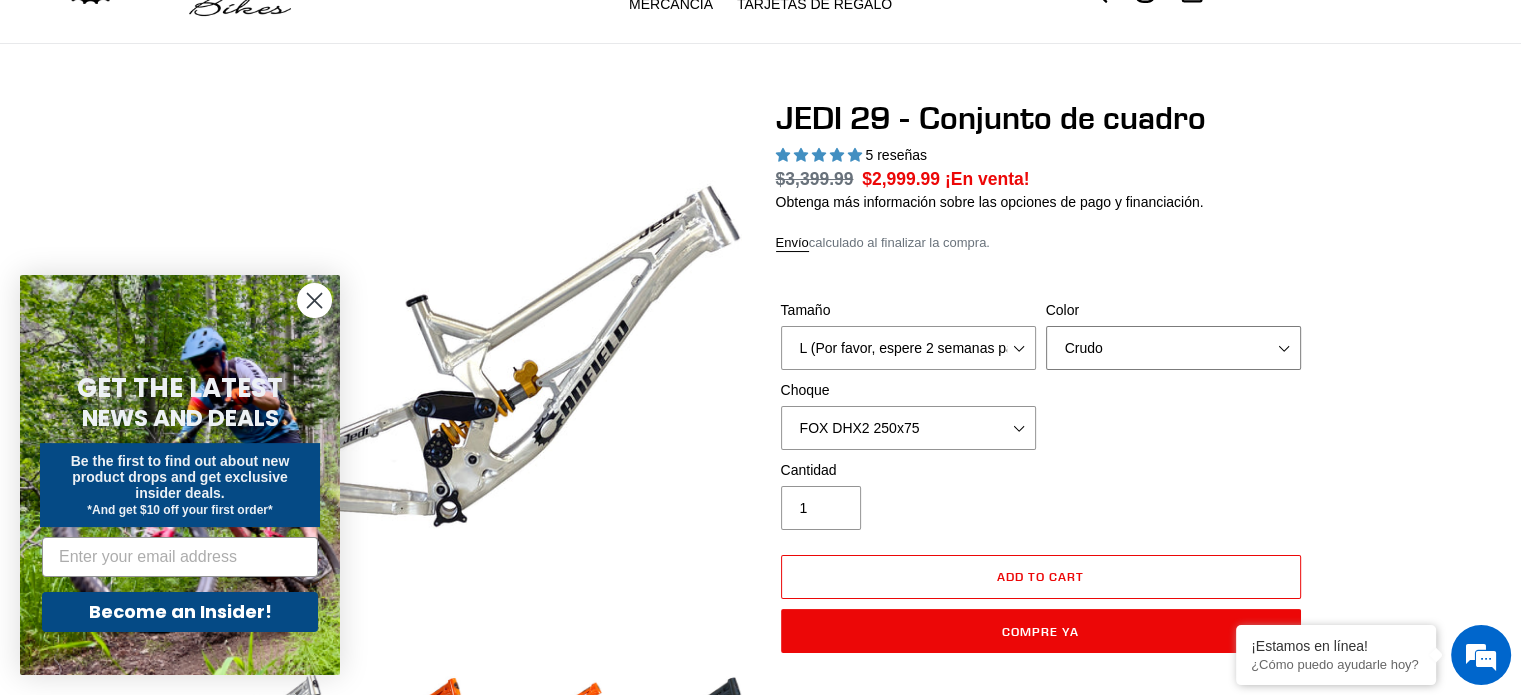 click on "Naranja
[GEOGRAPHIC_DATA]
Negro sigiloso" at bounding box center (1173, 348) 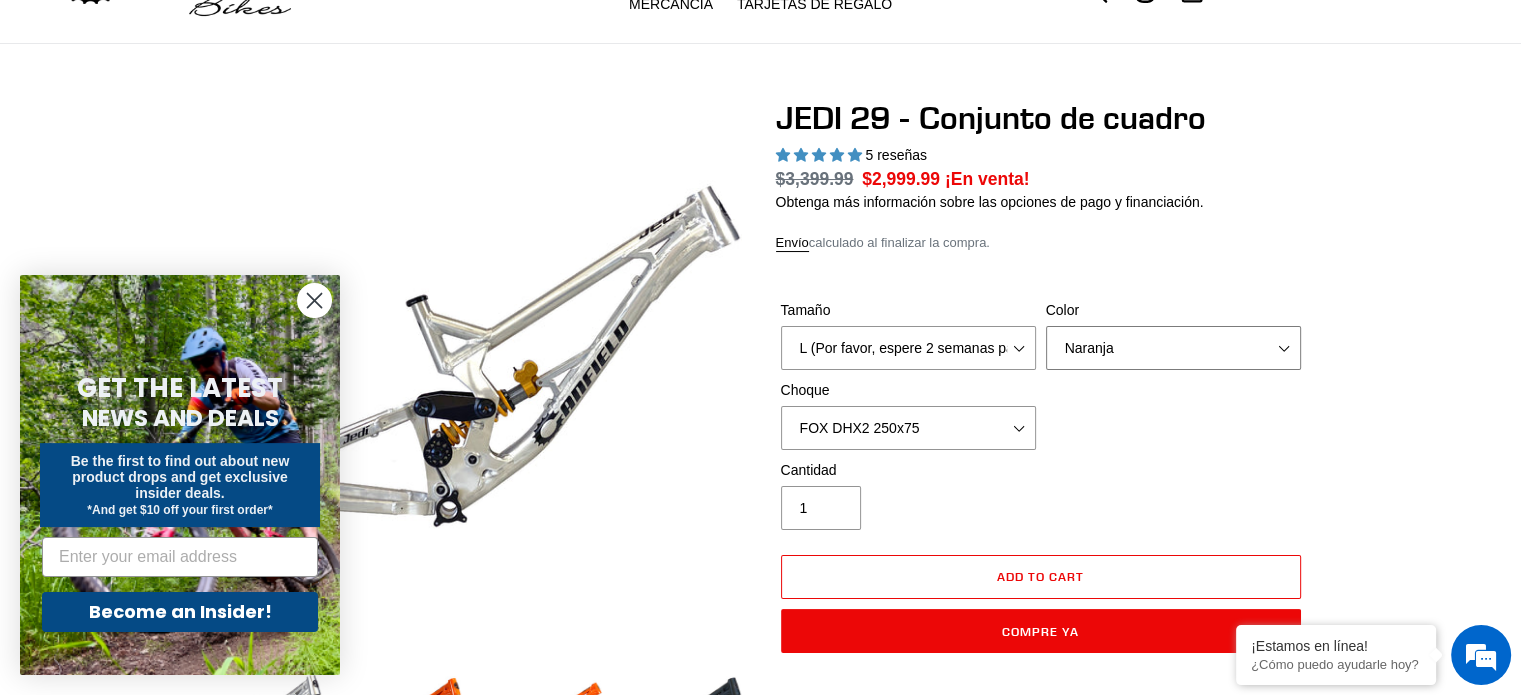 click on "Naranja
[GEOGRAPHIC_DATA]
Negro sigiloso" at bounding box center [1173, 348] 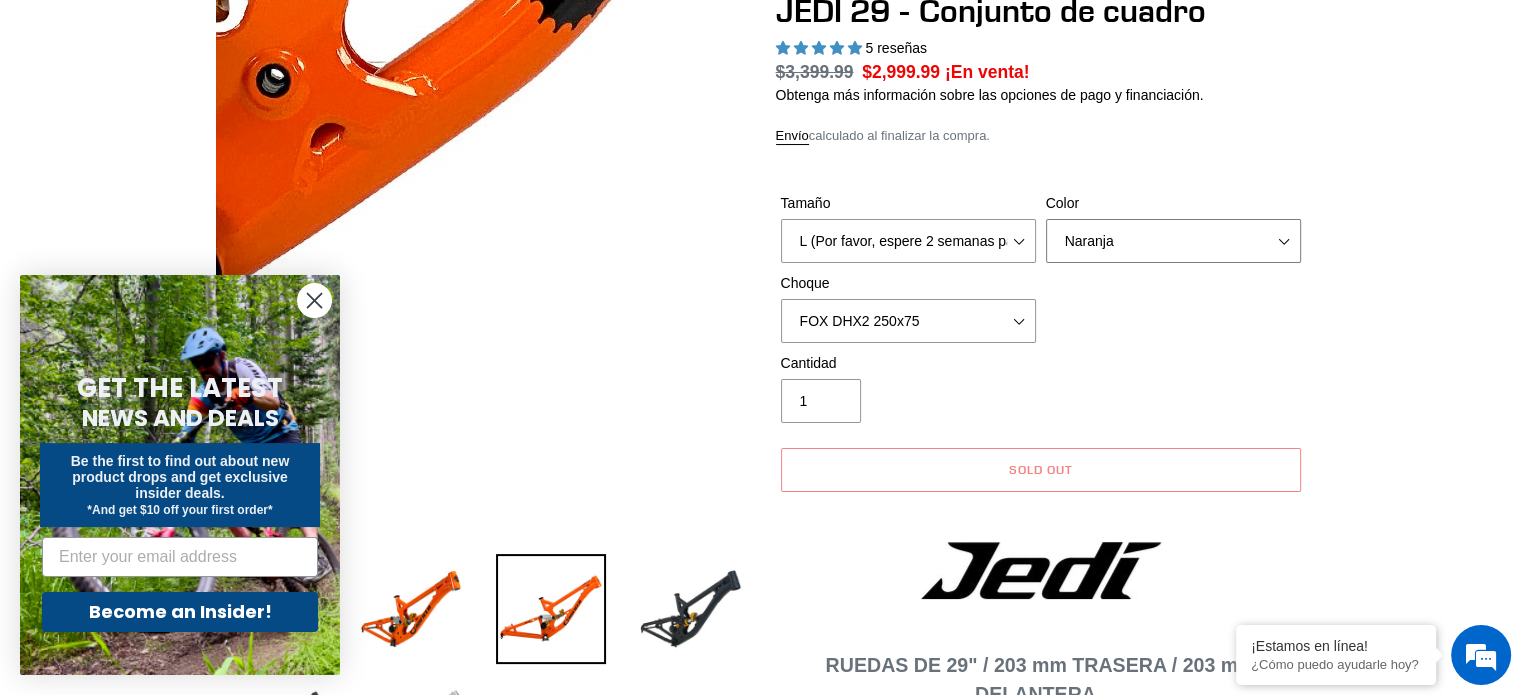 scroll, scrollTop: 205, scrollLeft: 0, axis: vertical 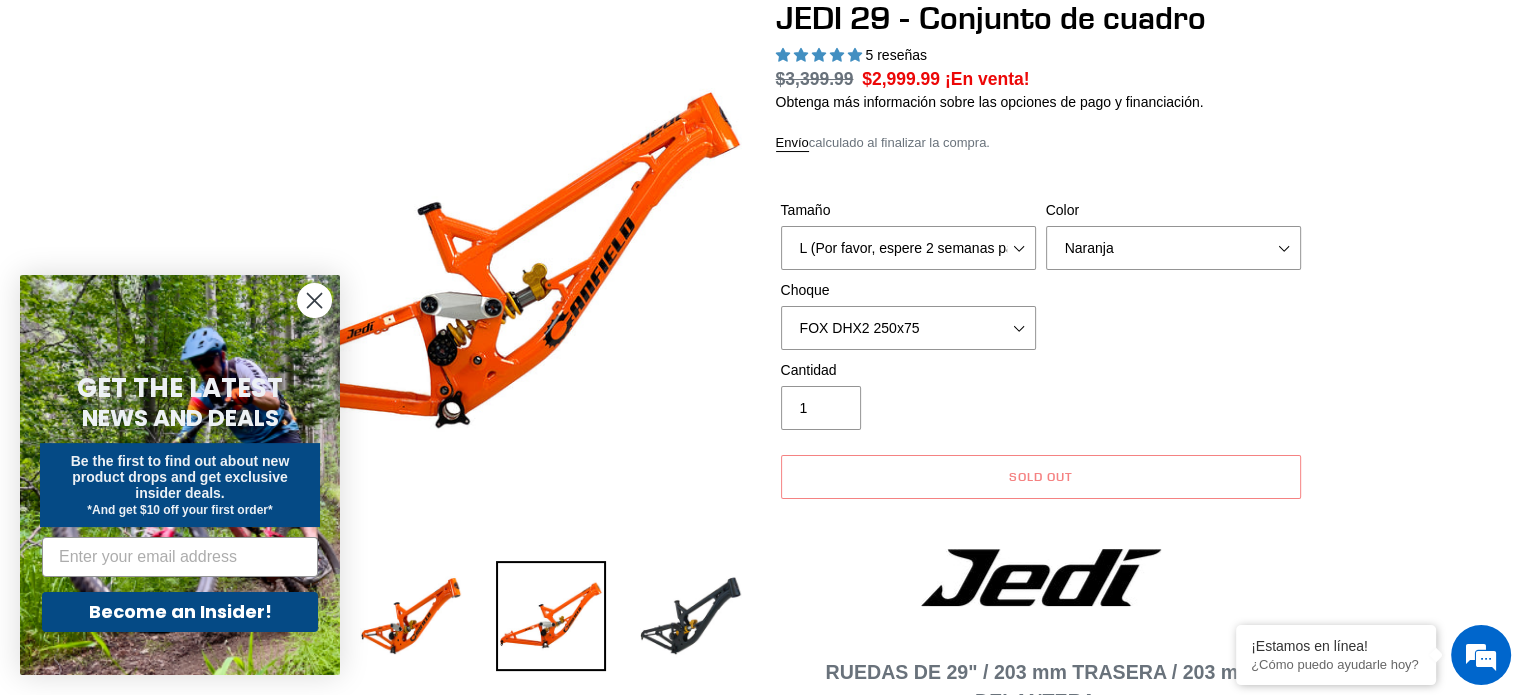 click 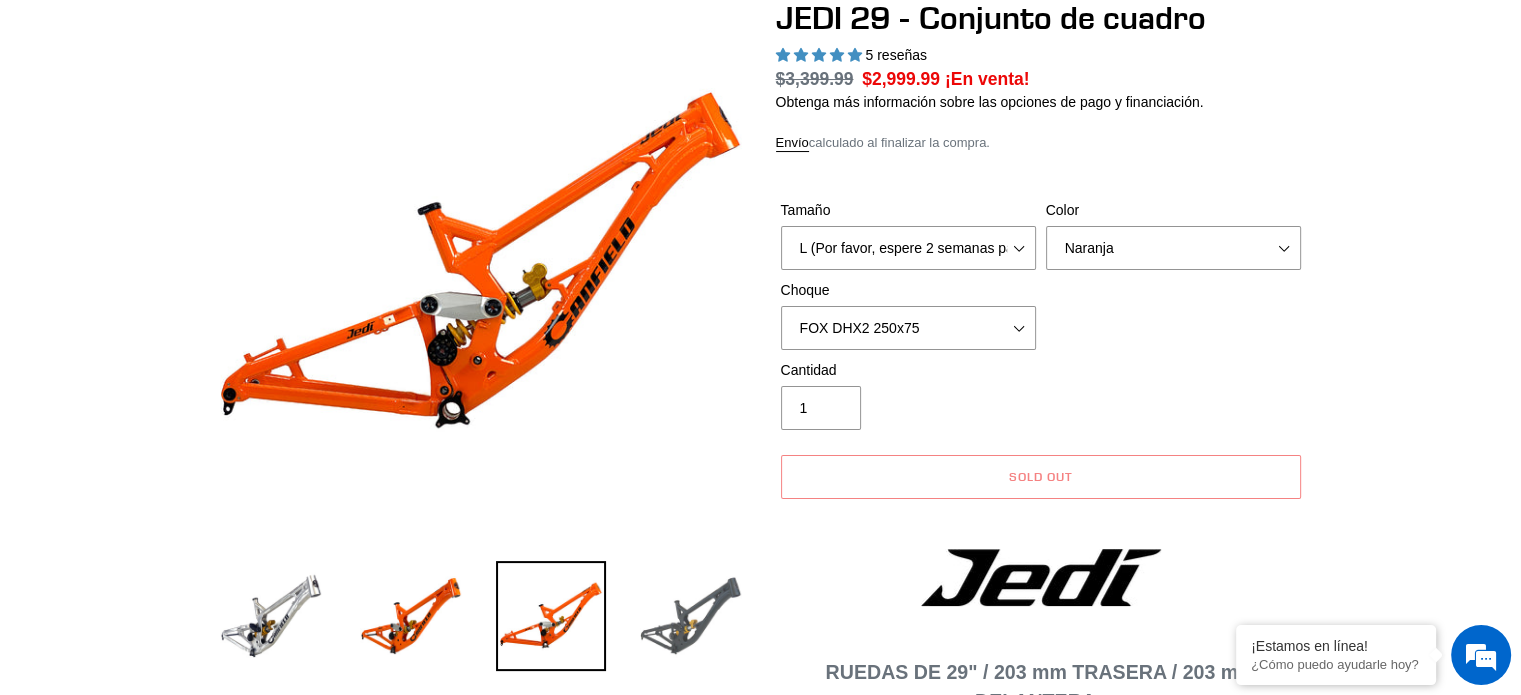 click at bounding box center (691, 616) 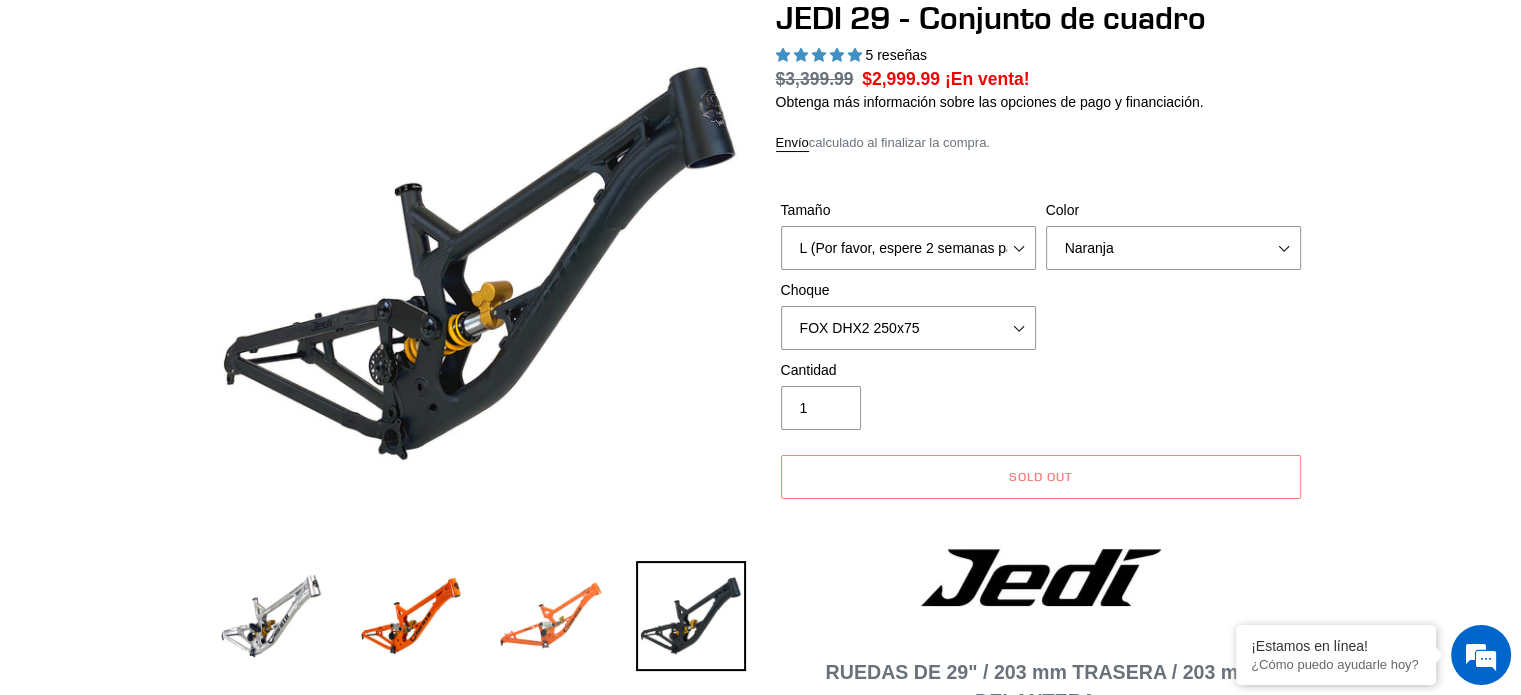 click at bounding box center [551, 616] 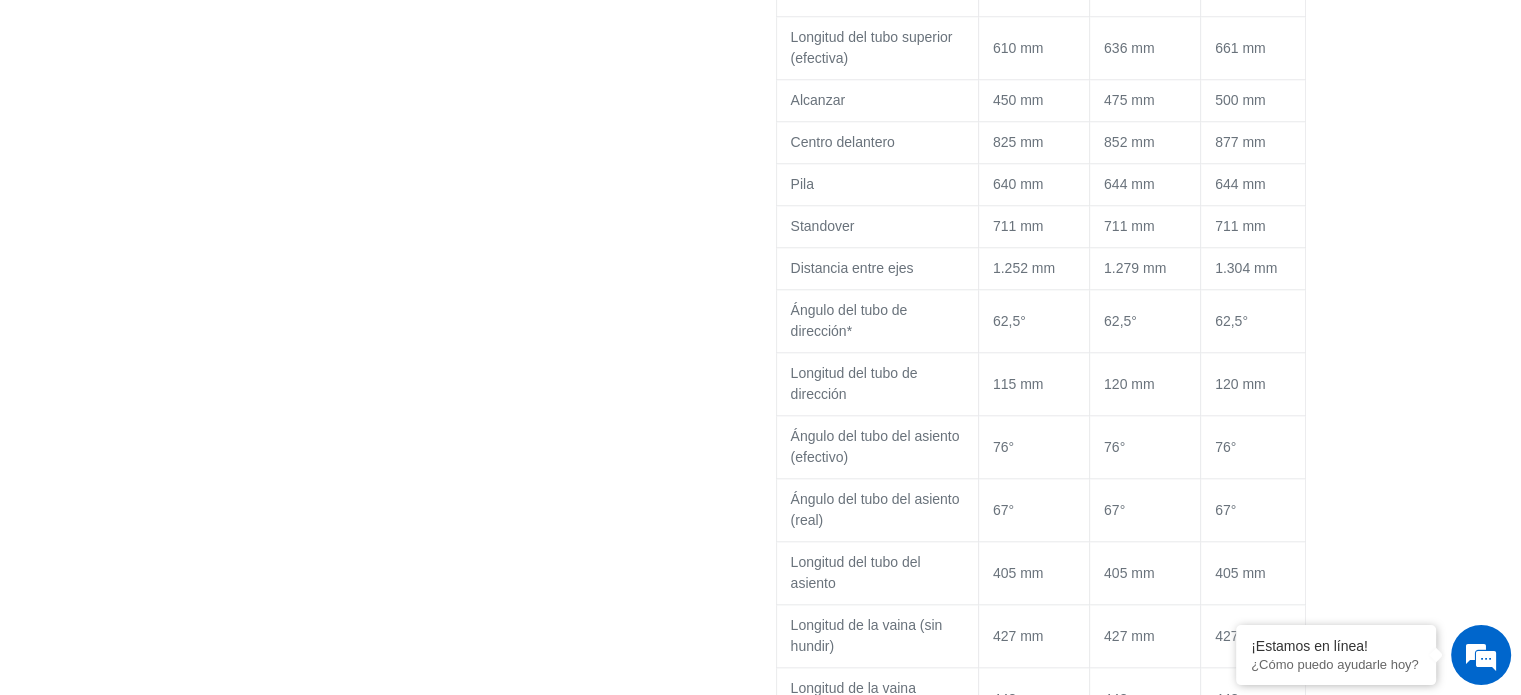 scroll, scrollTop: 1805, scrollLeft: 0, axis: vertical 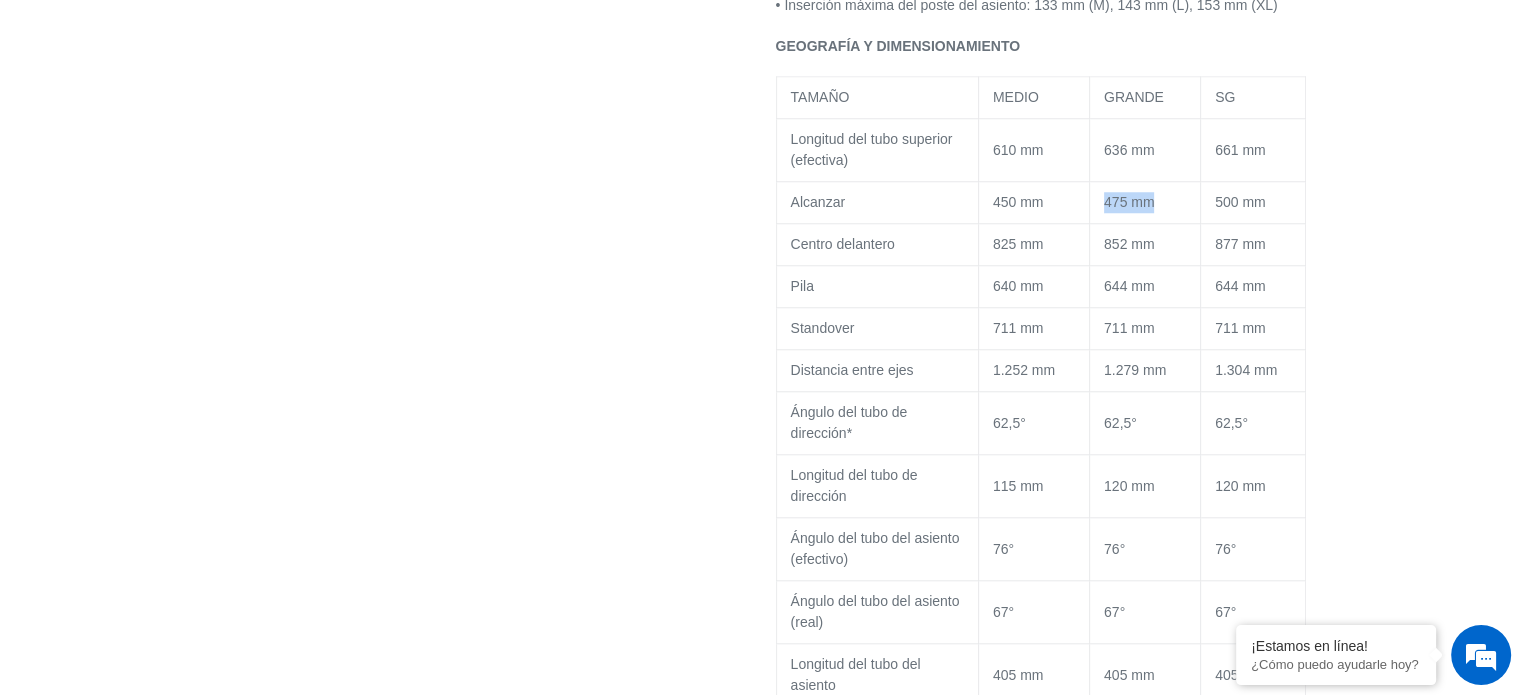 drag, startPoint x: 1105, startPoint y: 177, endPoint x: 1164, endPoint y: 184, distance: 59.413803 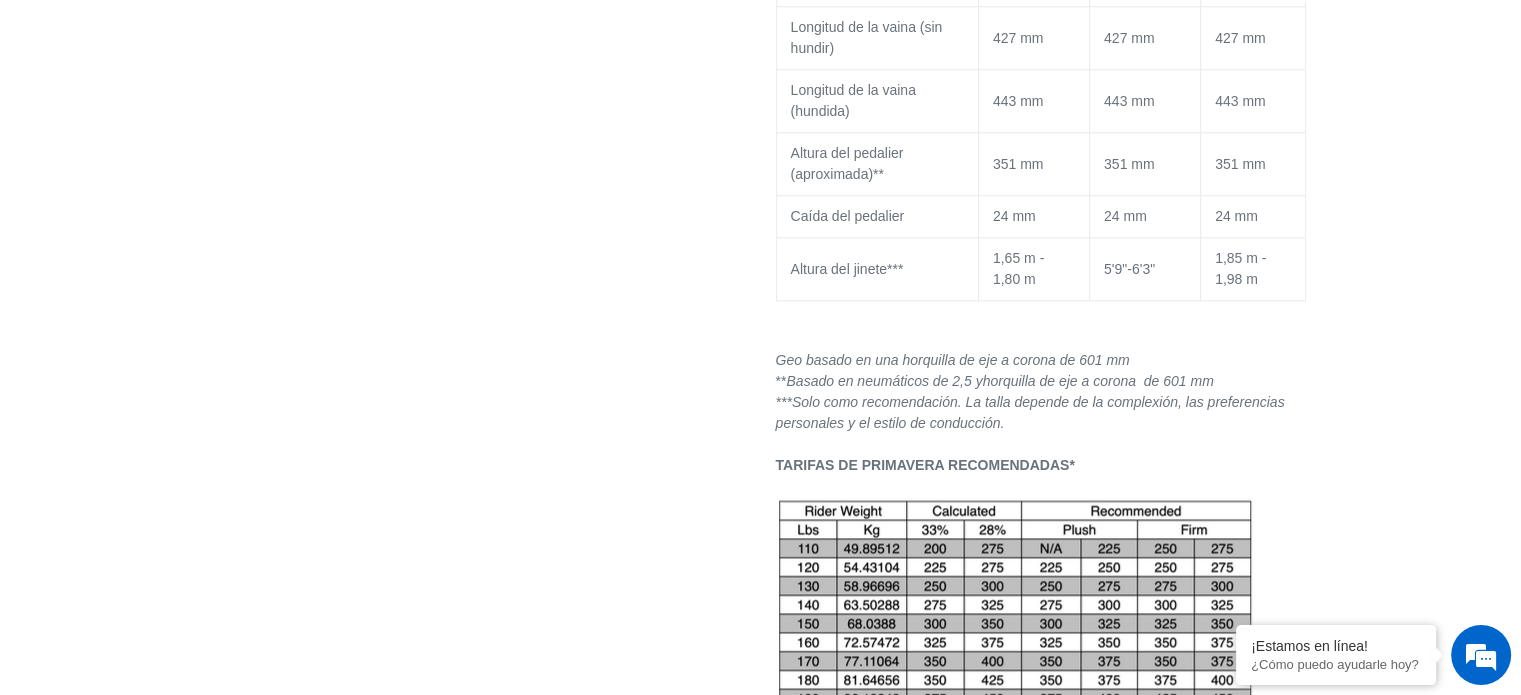 scroll, scrollTop: 2405, scrollLeft: 0, axis: vertical 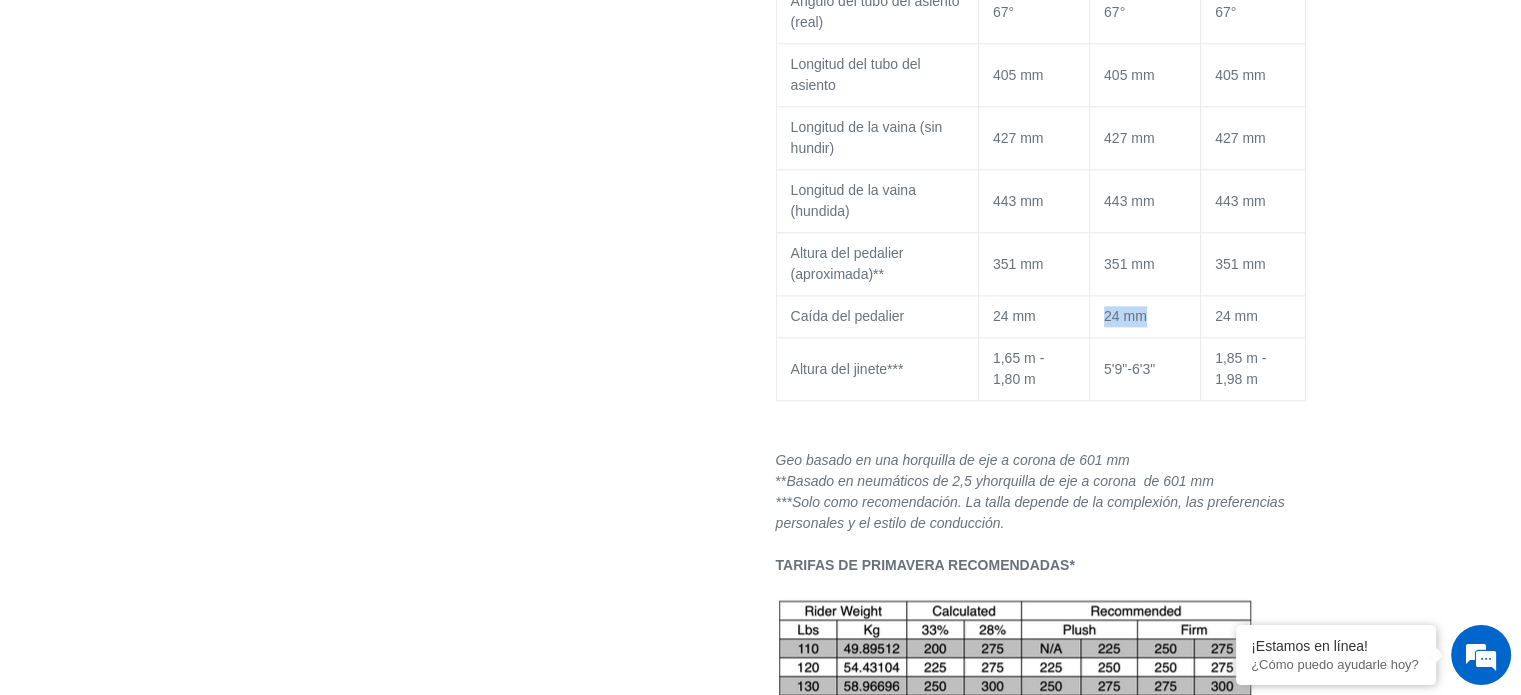 drag, startPoint x: 1092, startPoint y: 287, endPoint x: 1149, endPoint y: 293, distance: 57.31492 